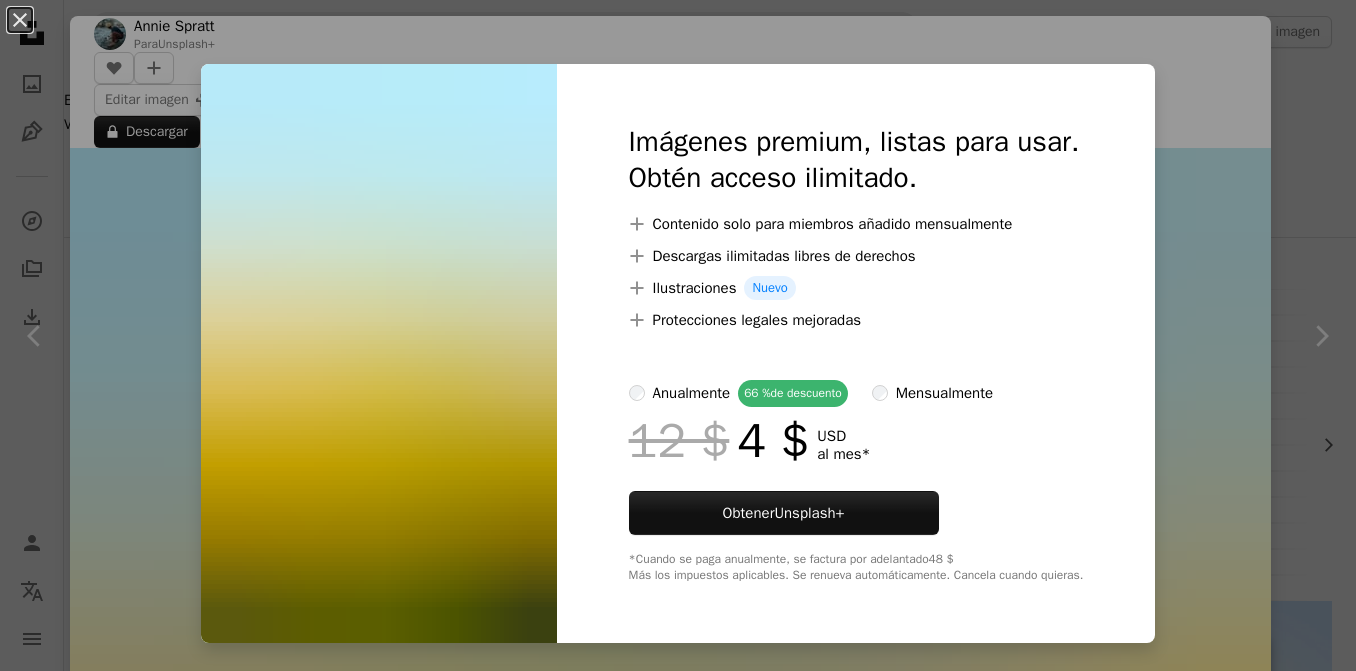 scroll, scrollTop: 1200, scrollLeft: 0, axis: vertical 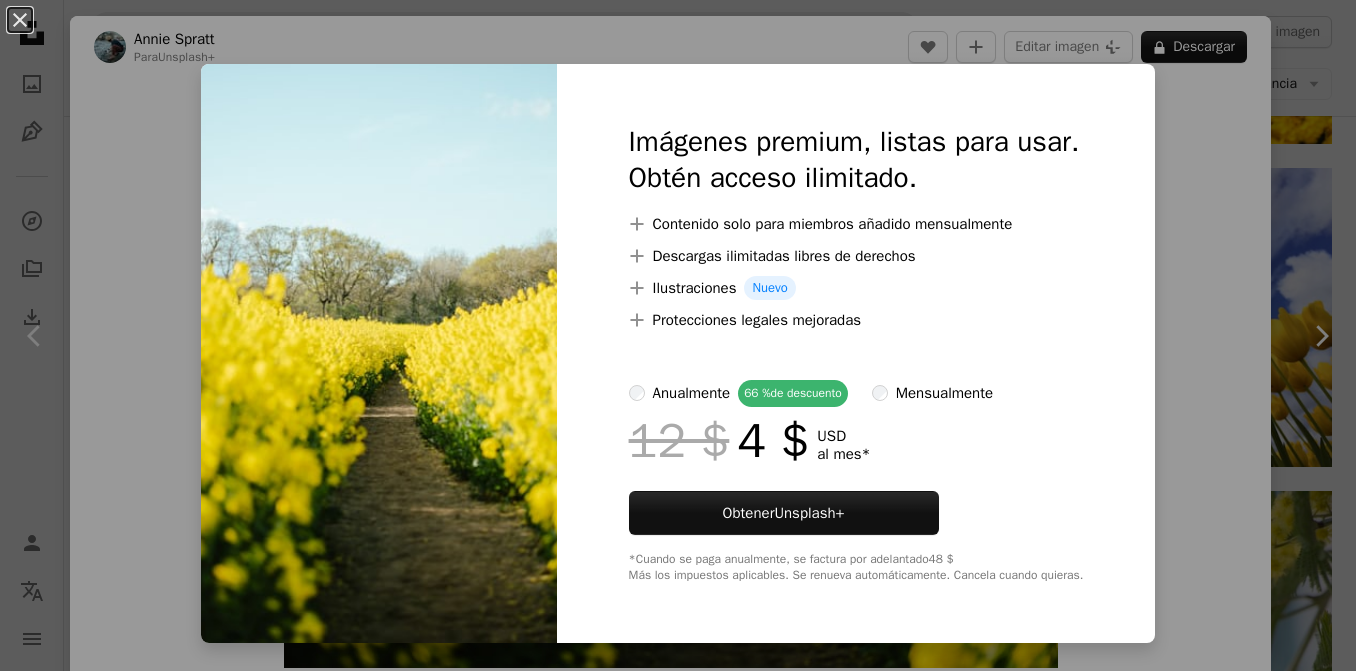 click on "An X shape Imágenes premium, listas para usar. Obtén acceso ilimitado. A plus sign Contenido solo para miembros añadido mensualmente A plus sign Descargas ilimitadas libres de derechos A plus sign Ilustraciones  Nuevo A plus sign Protecciones legales mejoradas anualmente 66 %  de descuento mensualmente 12 $   4 $ USD al mes * Obtener  Unsplash+ *Cuando se paga anualmente, se factura por adelantado  48 $ Más los impuestos aplicables. Se renueva automáticamente. Cancela cuando quieras." at bounding box center (678, 335) 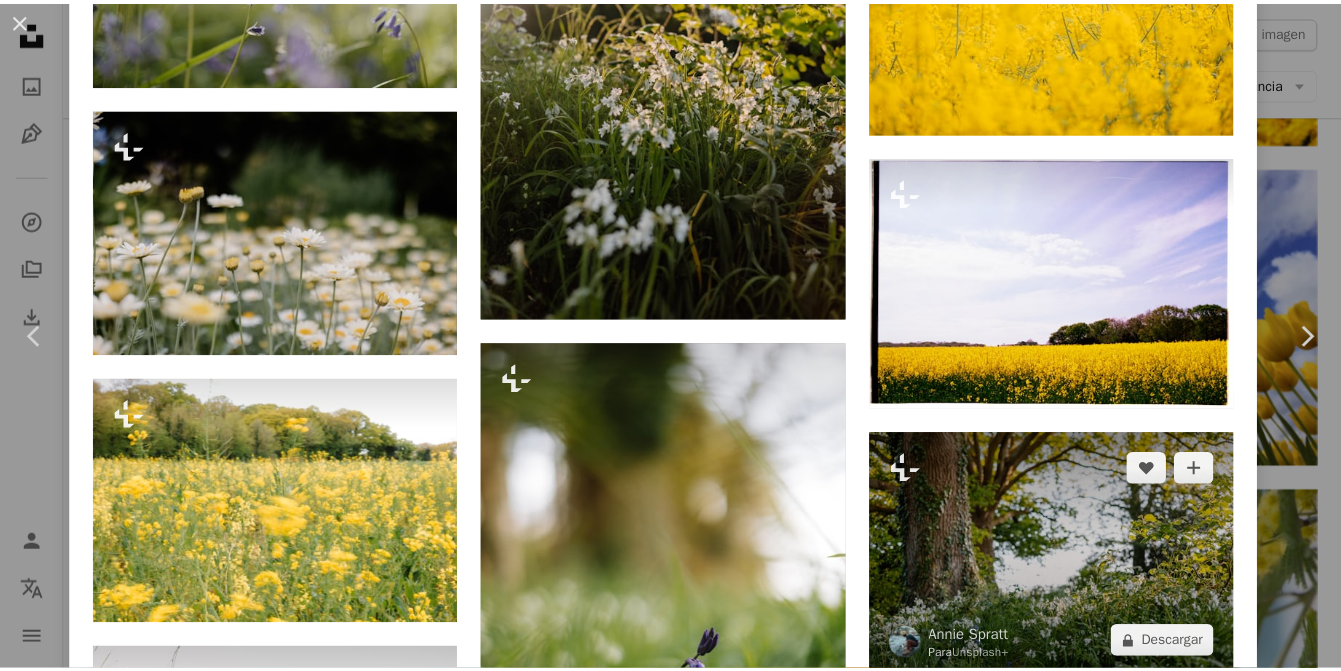scroll, scrollTop: 11344, scrollLeft: 0, axis: vertical 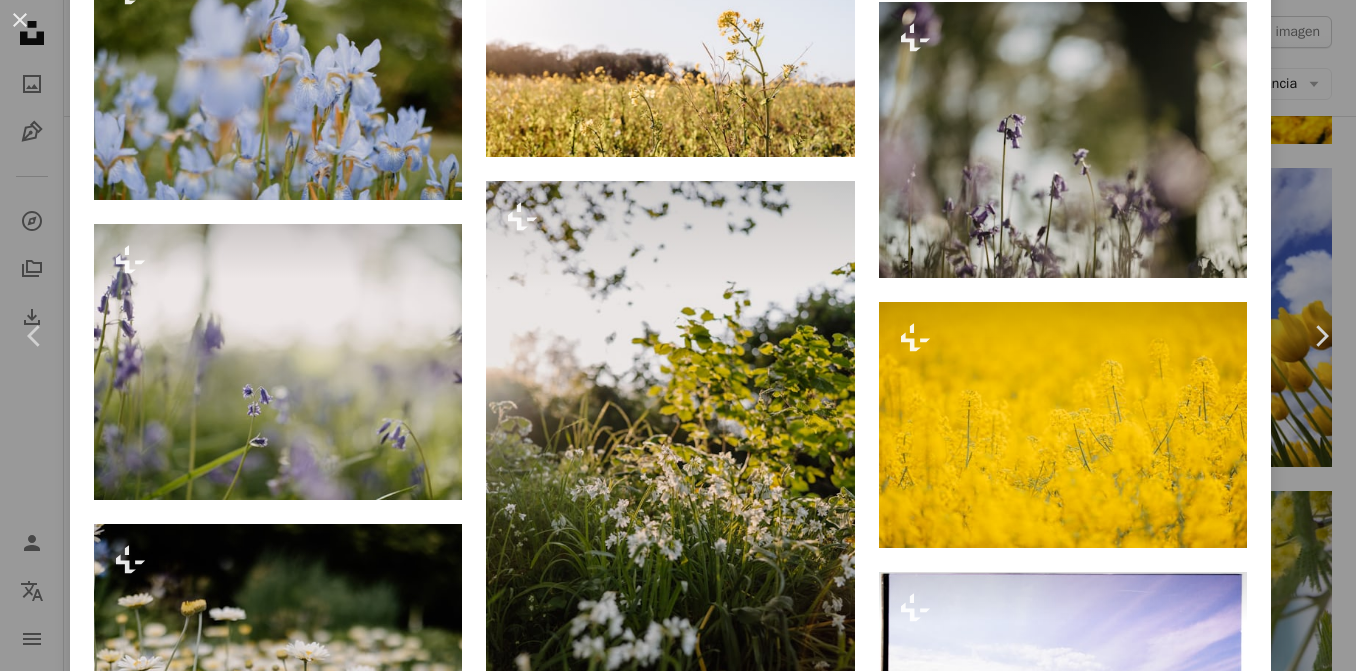 click on "[FIRST] [LAST]" at bounding box center (678, 335) 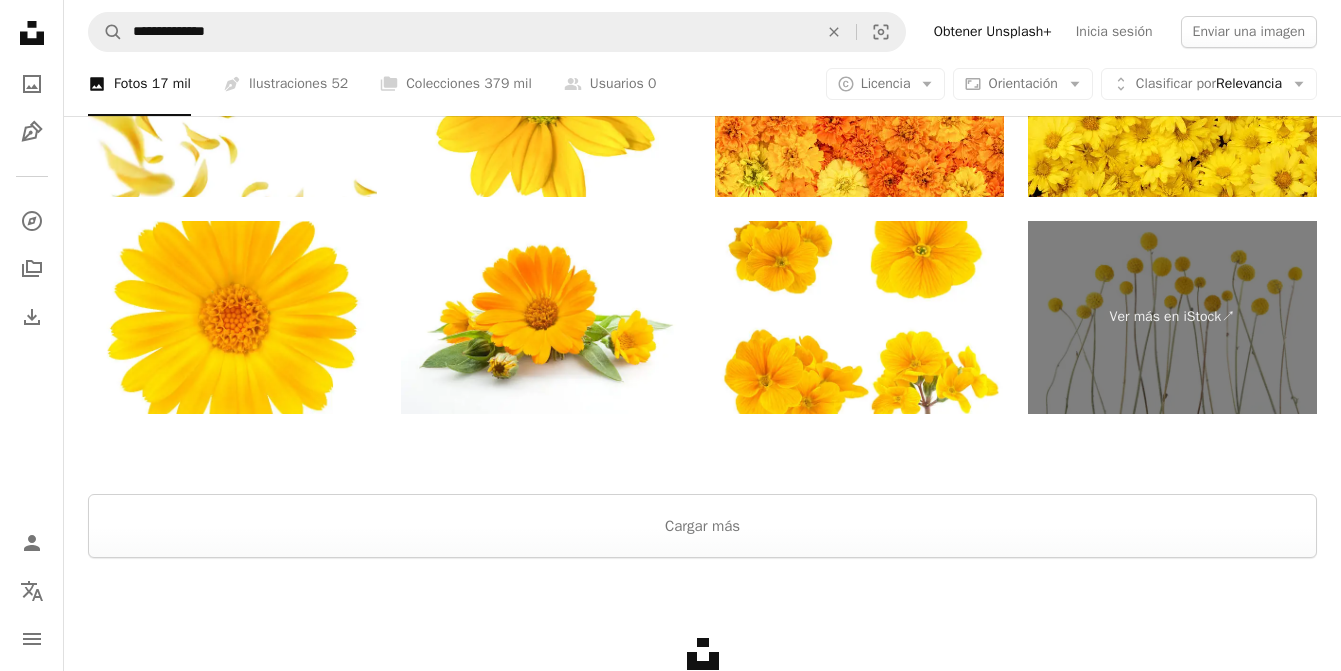 scroll, scrollTop: 7300, scrollLeft: 0, axis: vertical 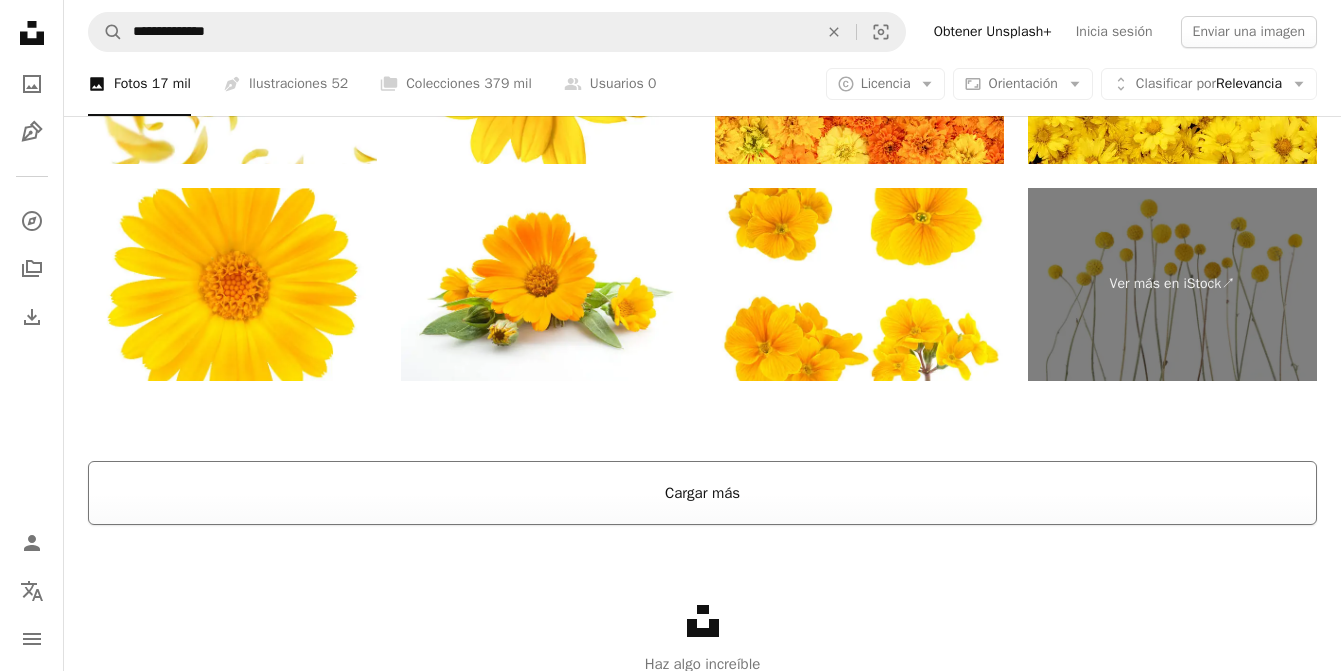 click on "Cargar más" at bounding box center (702, 493) 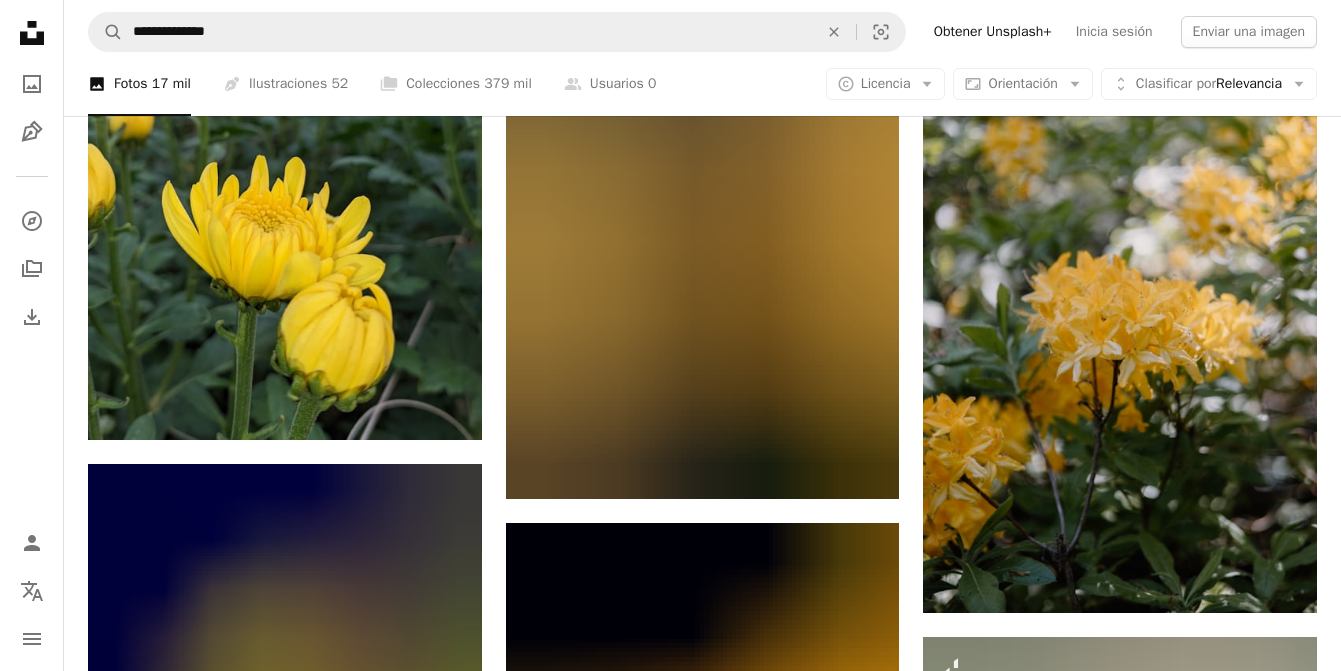 scroll, scrollTop: 32565, scrollLeft: 0, axis: vertical 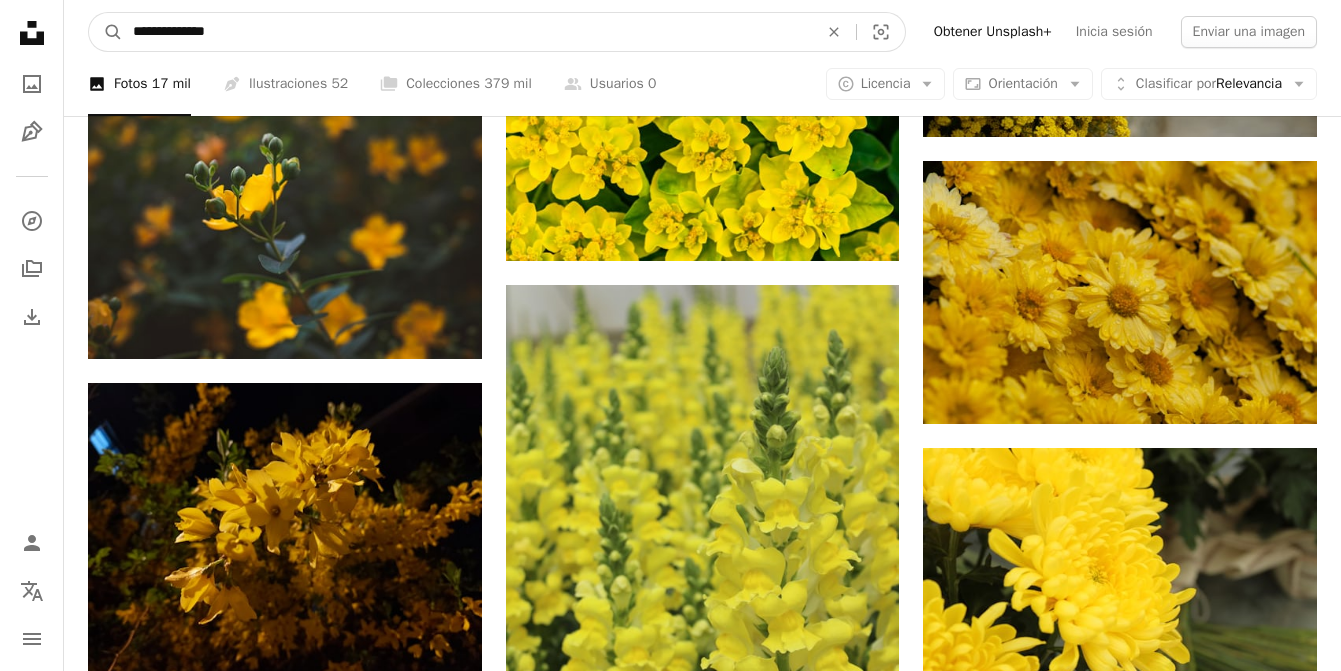 drag, startPoint x: 253, startPoint y: 21, endPoint x: 54, endPoint y: 38, distance: 199.72481 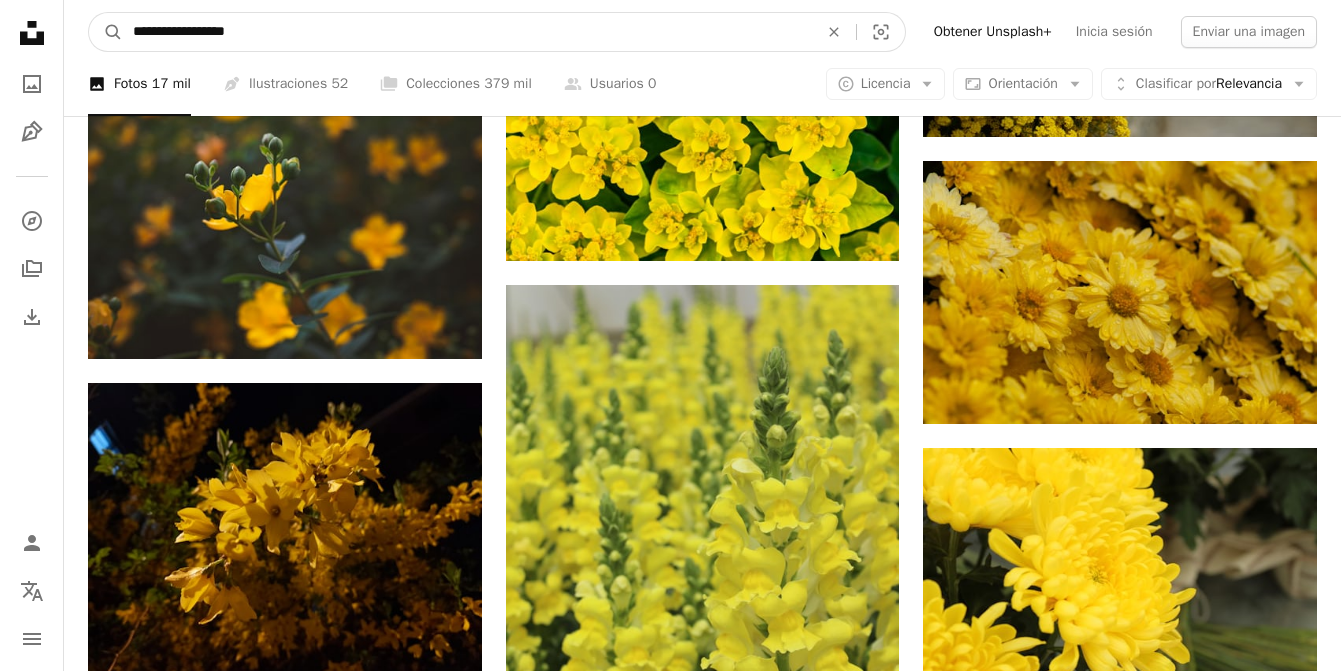 type on "**********" 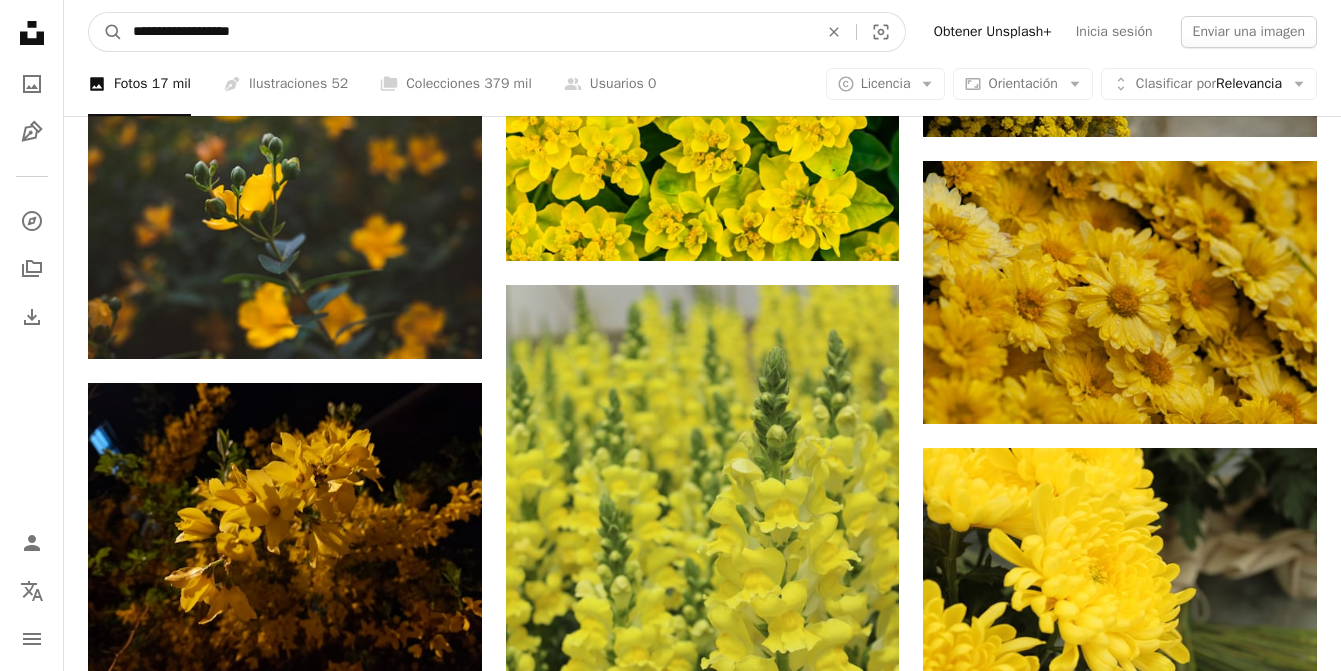 click on "A magnifying glass" at bounding box center [106, 32] 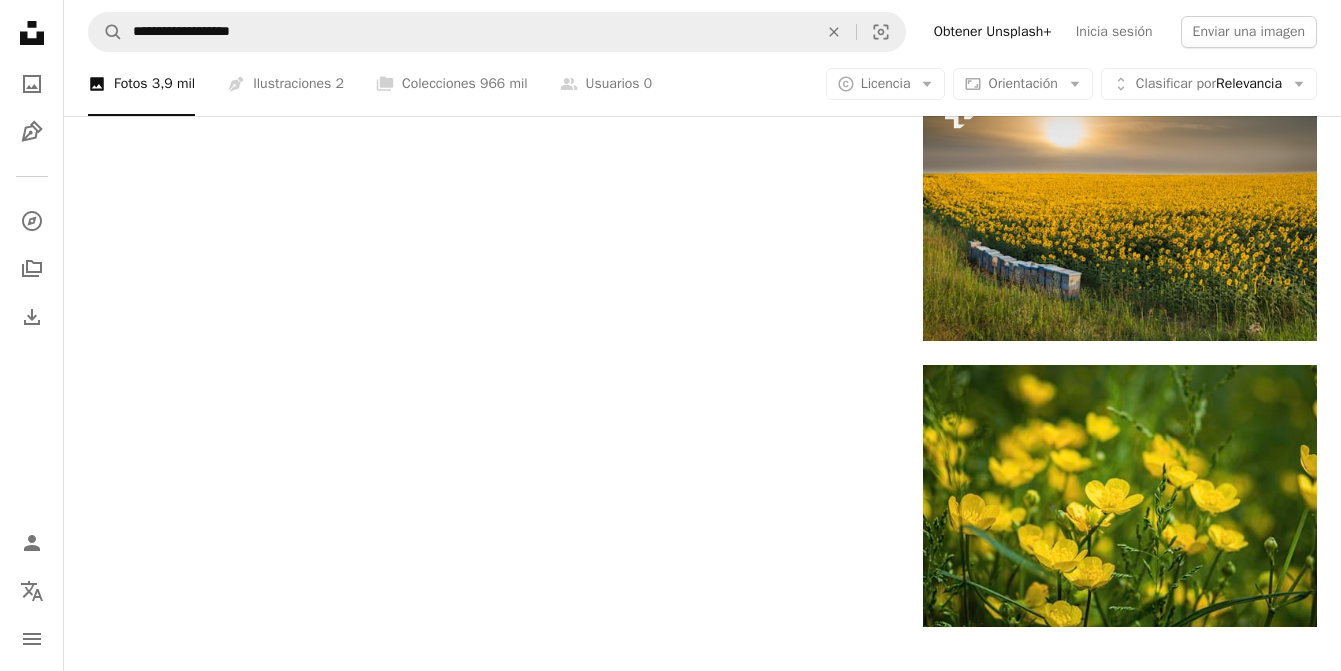 scroll, scrollTop: 2700, scrollLeft: 0, axis: vertical 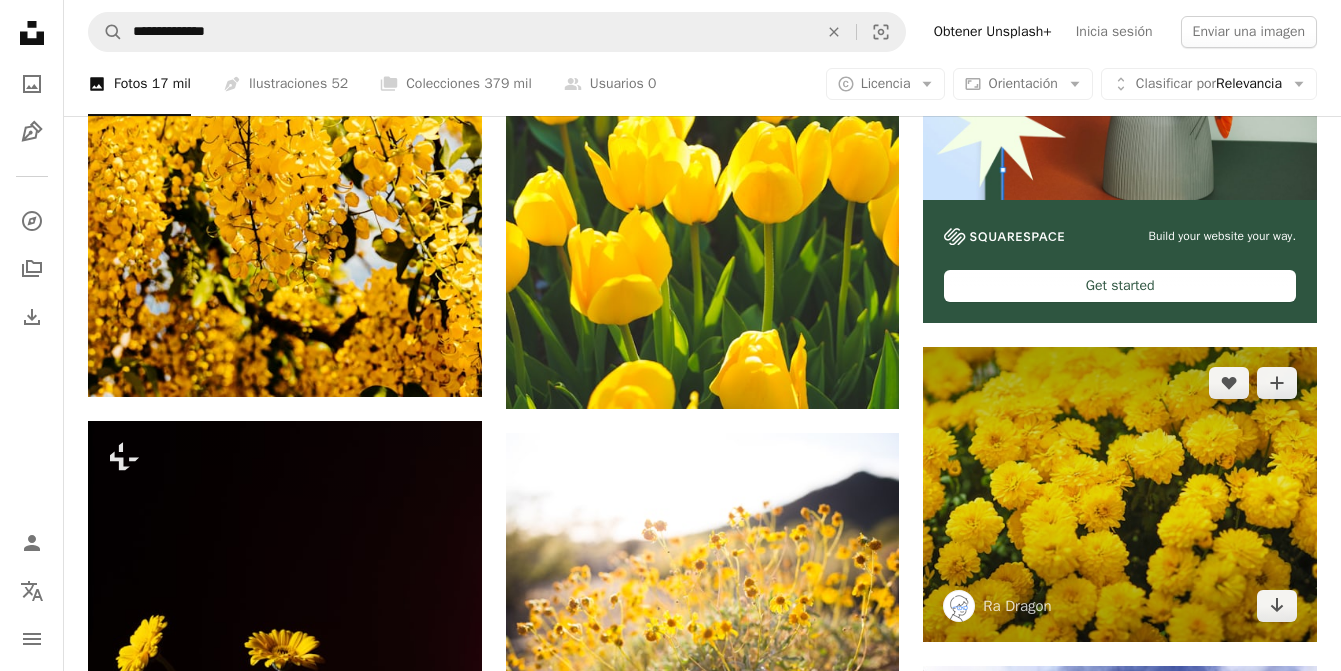 click at bounding box center (1120, 494) 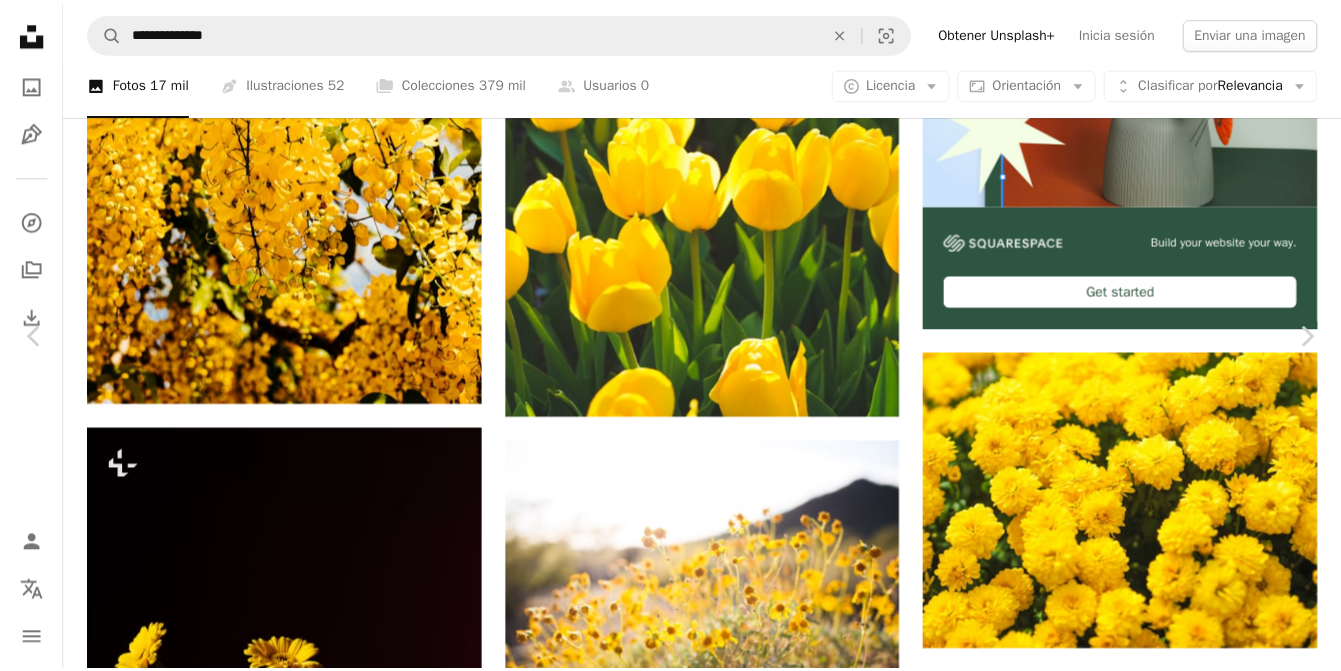 scroll, scrollTop: 39213, scrollLeft: 0, axis: vertical 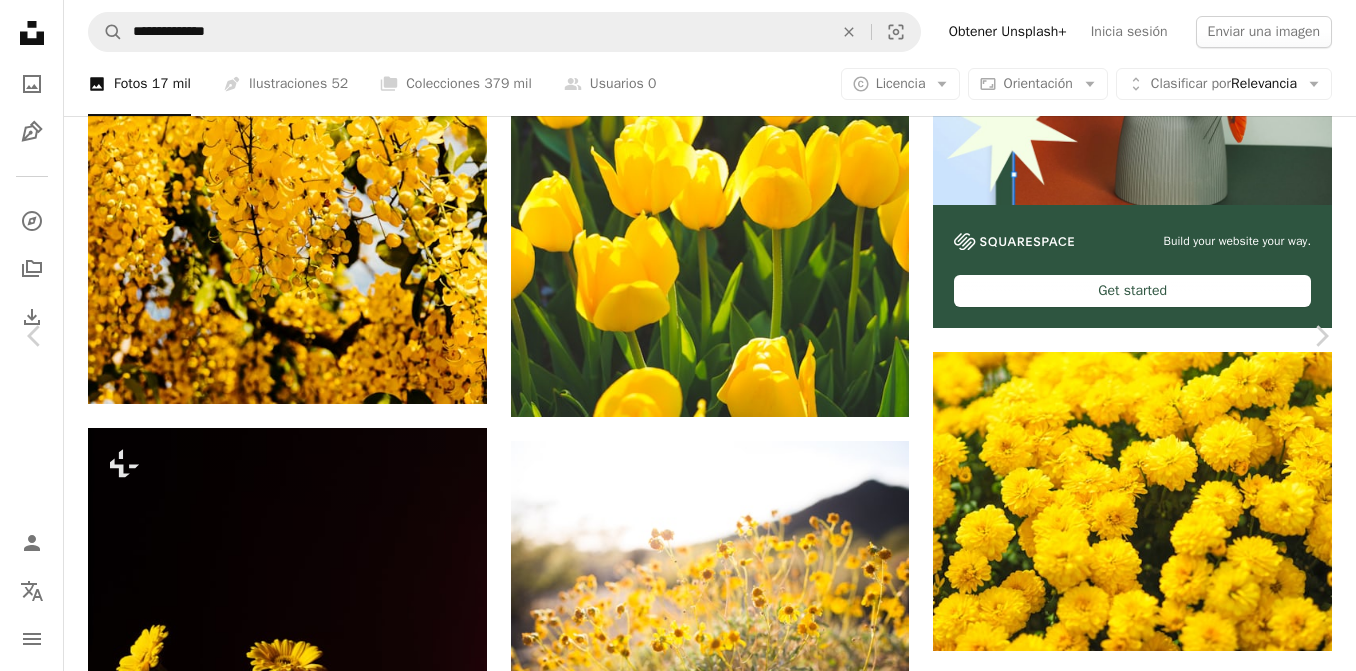 click on "[FIRST] [LAST]" at bounding box center [678, 50565] 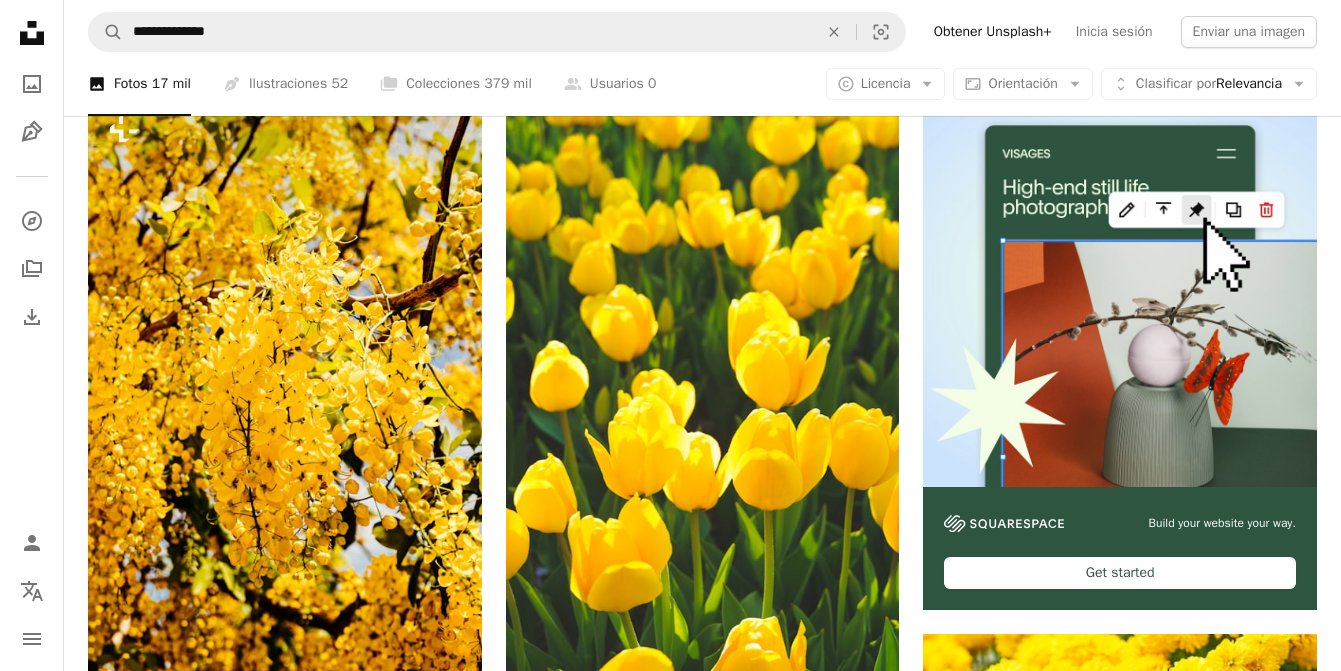 scroll, scrollTop: 793, scrollLeft: 0, axis: vertical 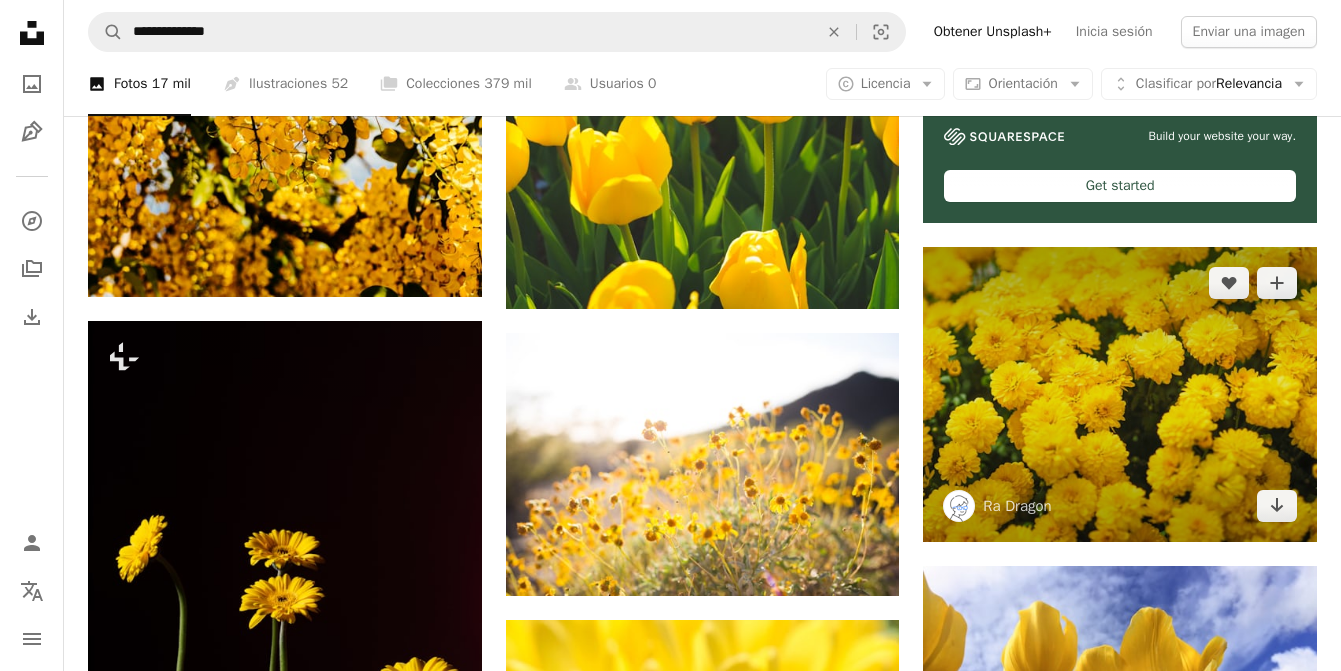 click at bounding box center (1120, 394) 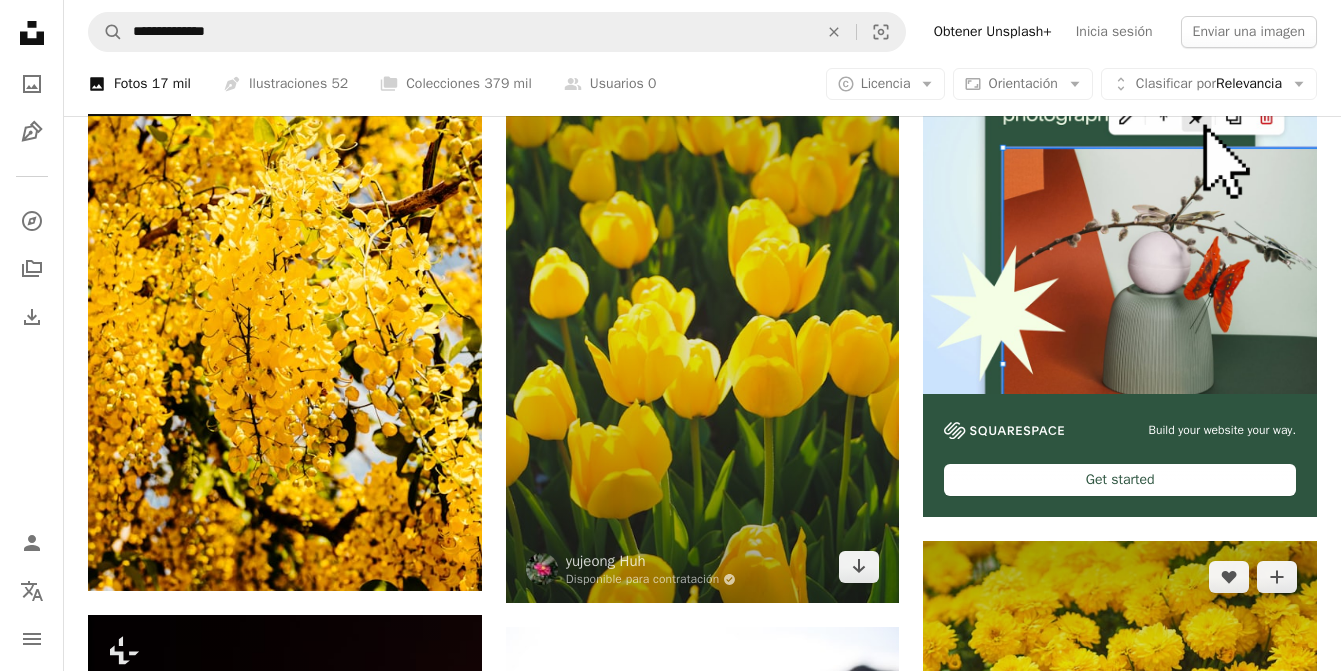 scroll, scrollTop: 493, scrollLeft: 0, axis: vertical 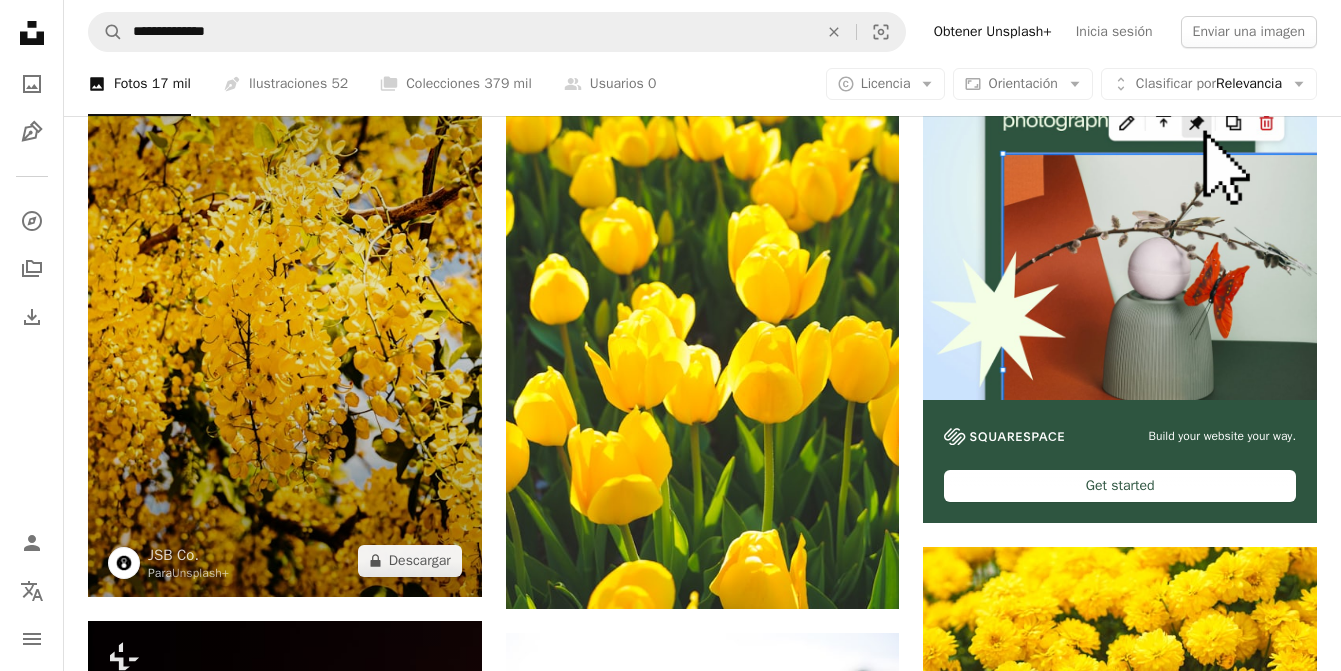 click at bounding box center [285, 301] 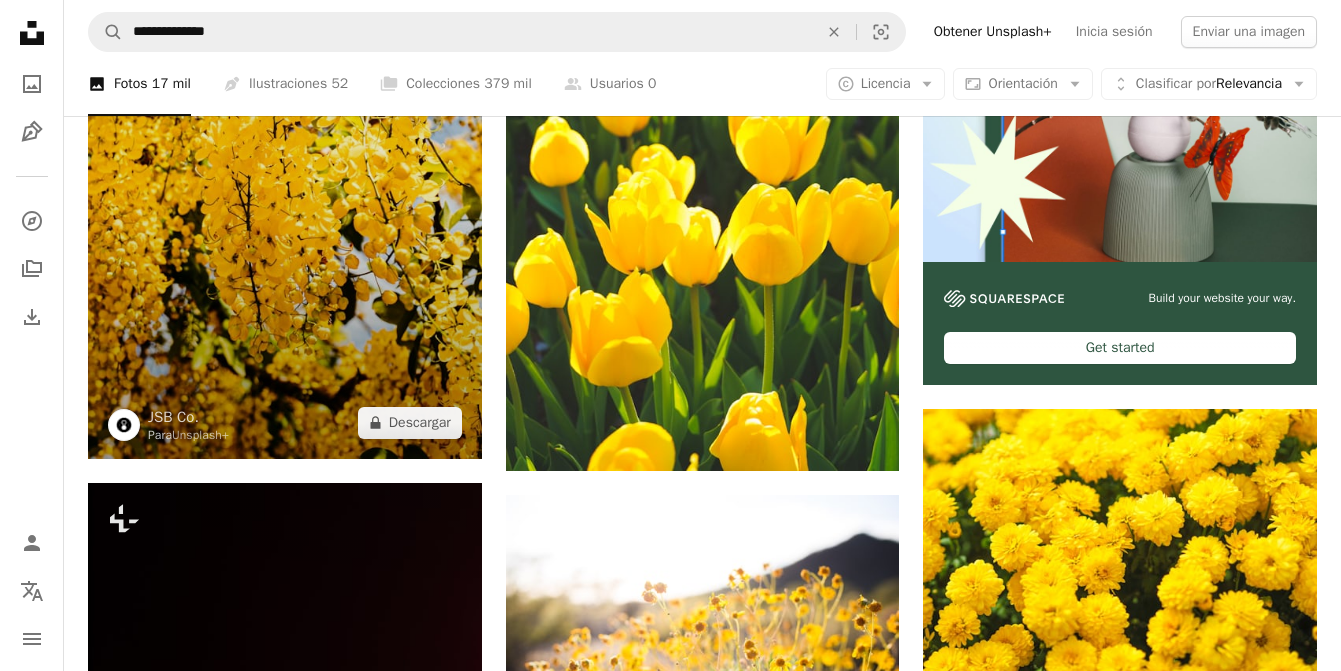 scroll, scrollTop: 293, scrollLeft: 0, axis: vertical 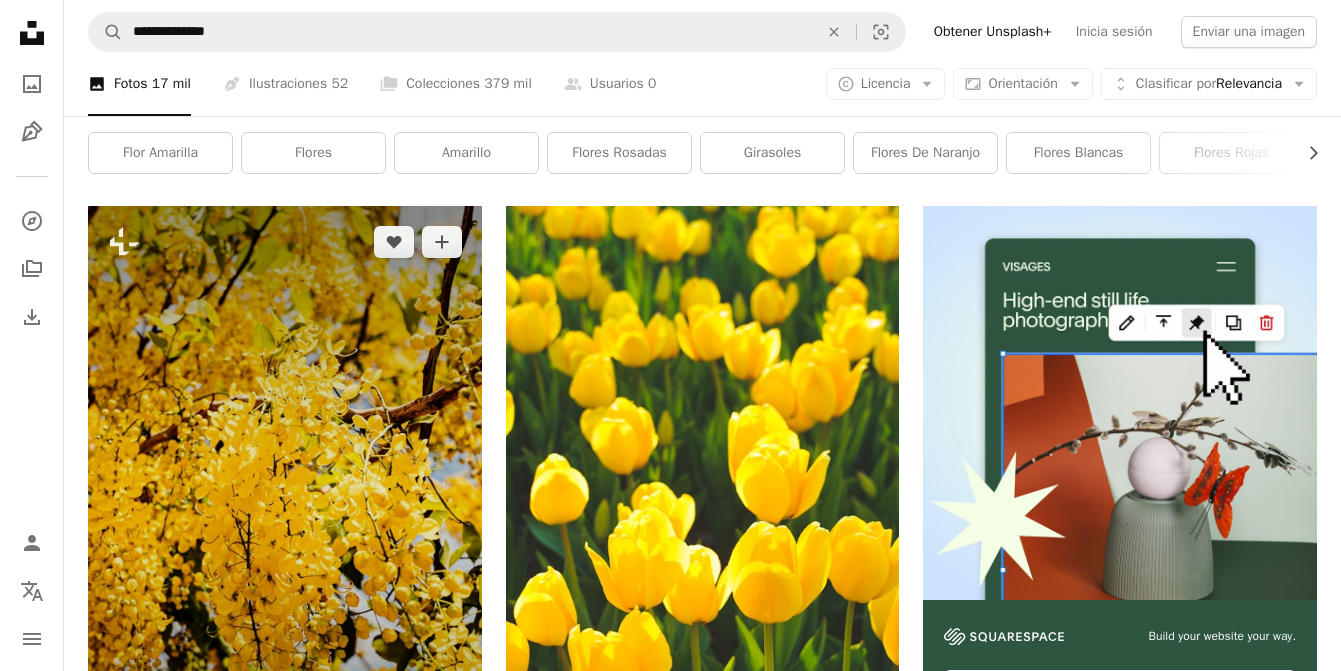 click at bounding box center [285, 501] 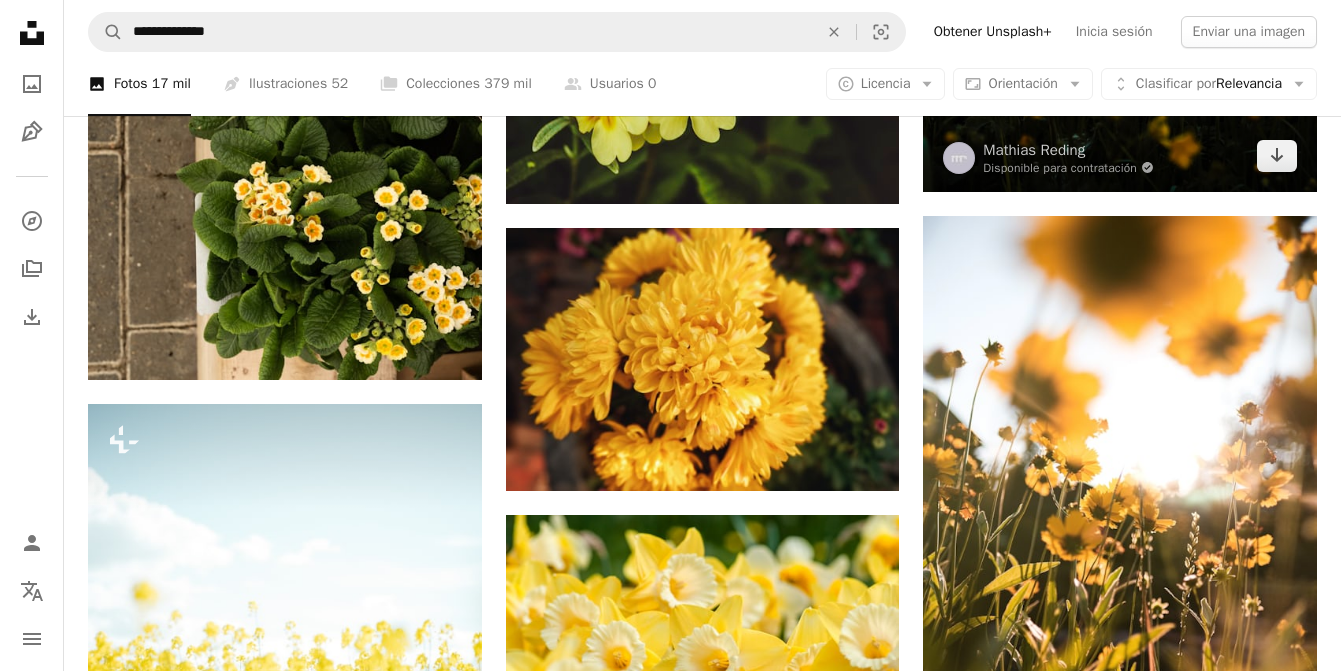 scroll, scrollTop: 2593, scrollLeft: 0, axis: vertical 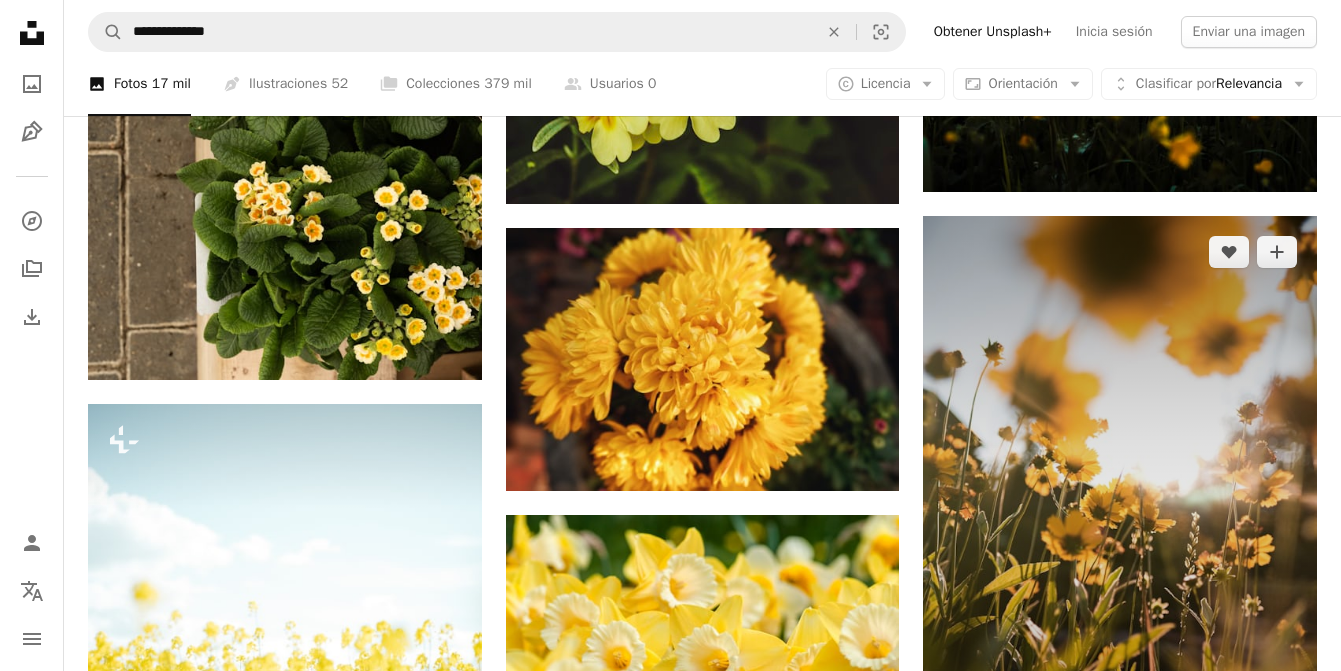 click at bounding box center (1120, 511) 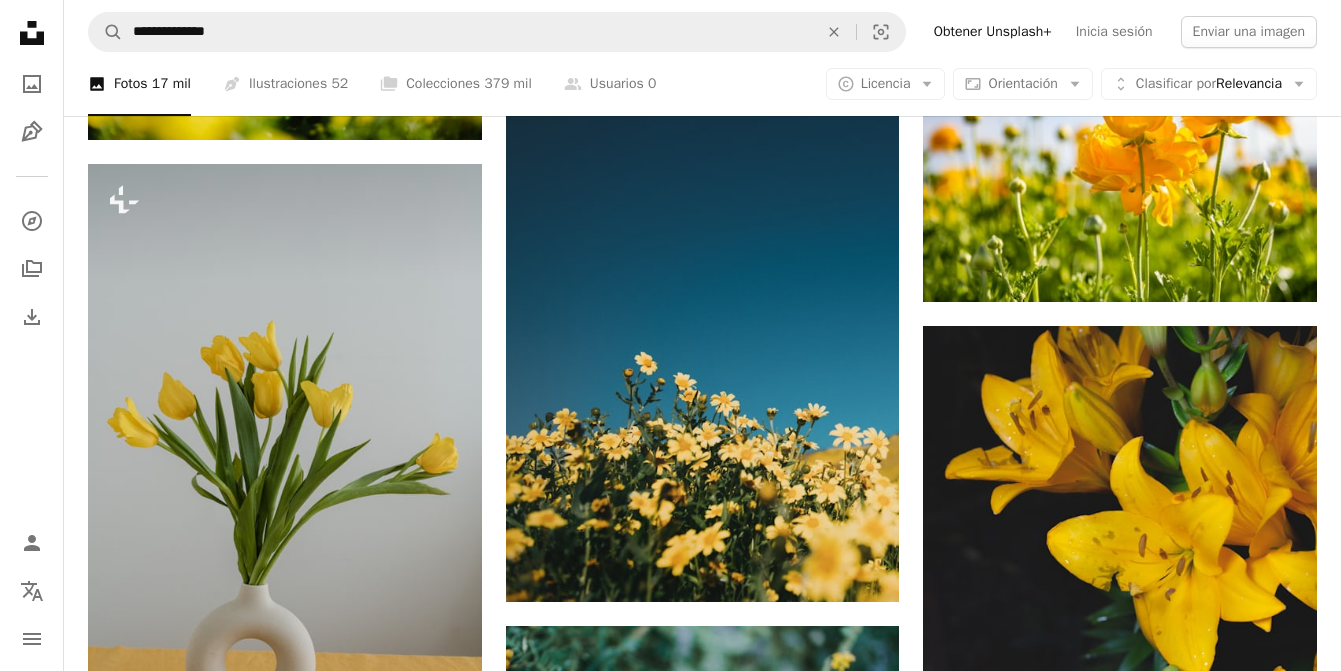 scroll, scrollTop: 3393, scrollLeft: 0, axis: vertical 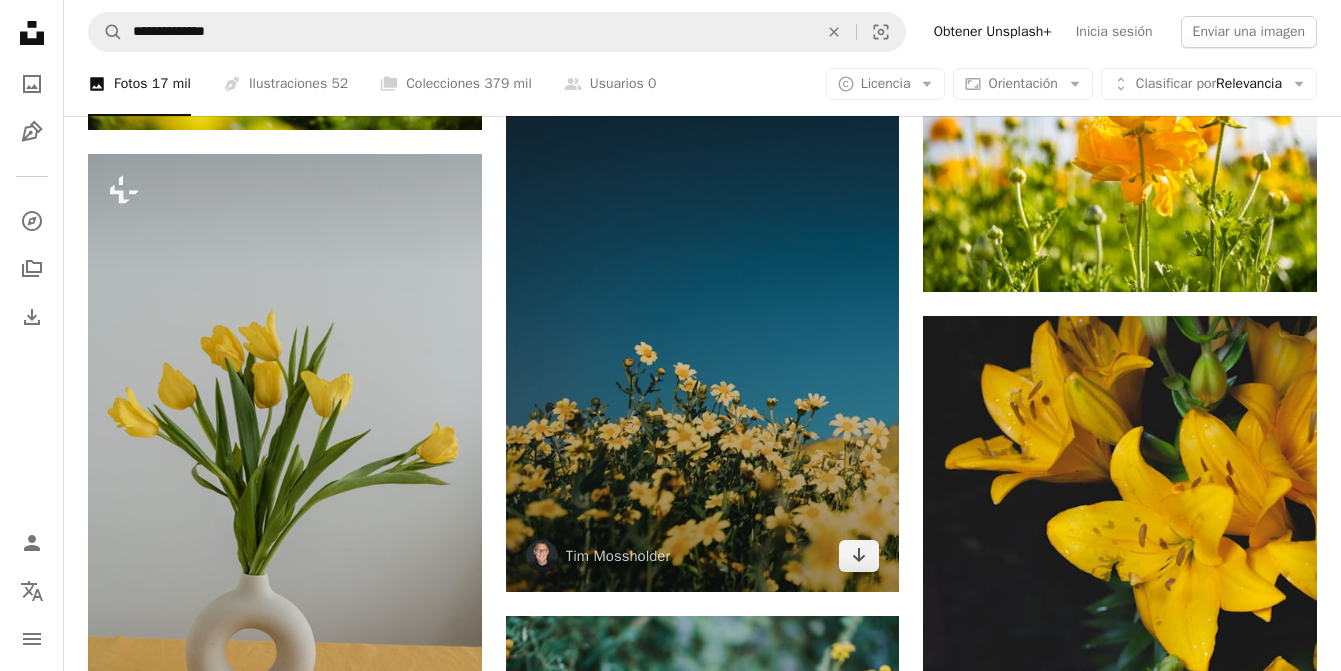click at bounding box center [703, 297] 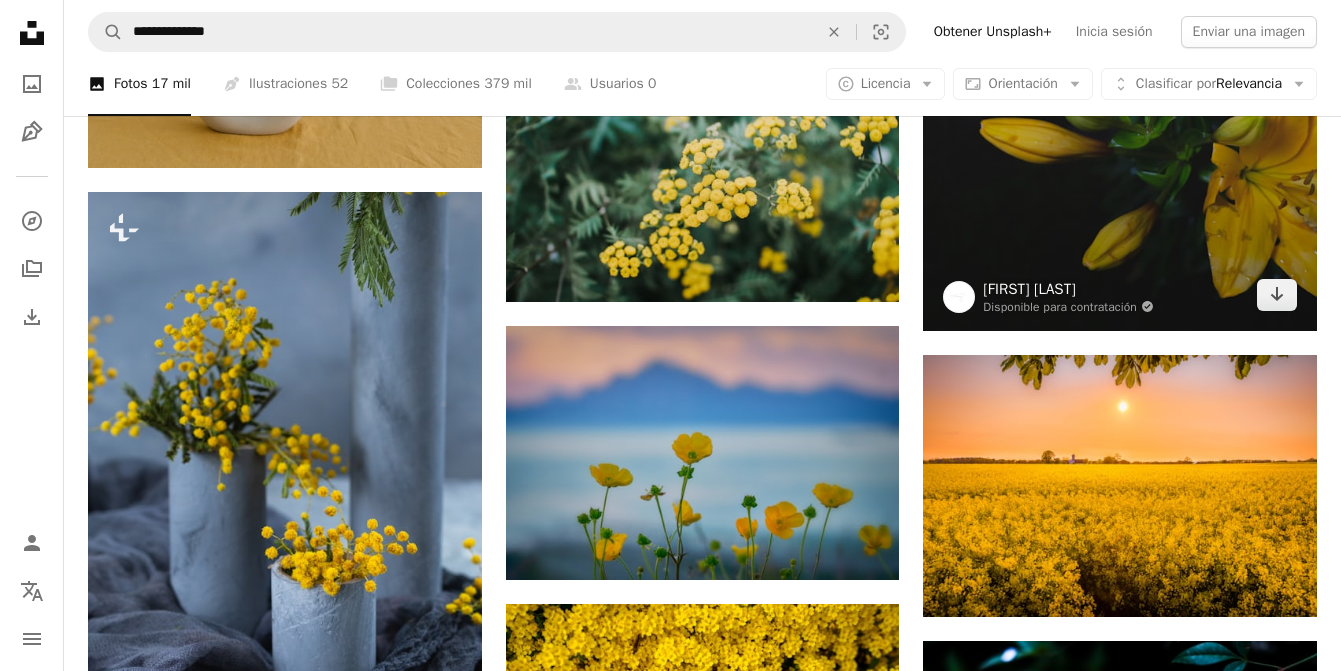 scroll, scrollTop: 4193, scrollLeft: 0, axis: vertical 